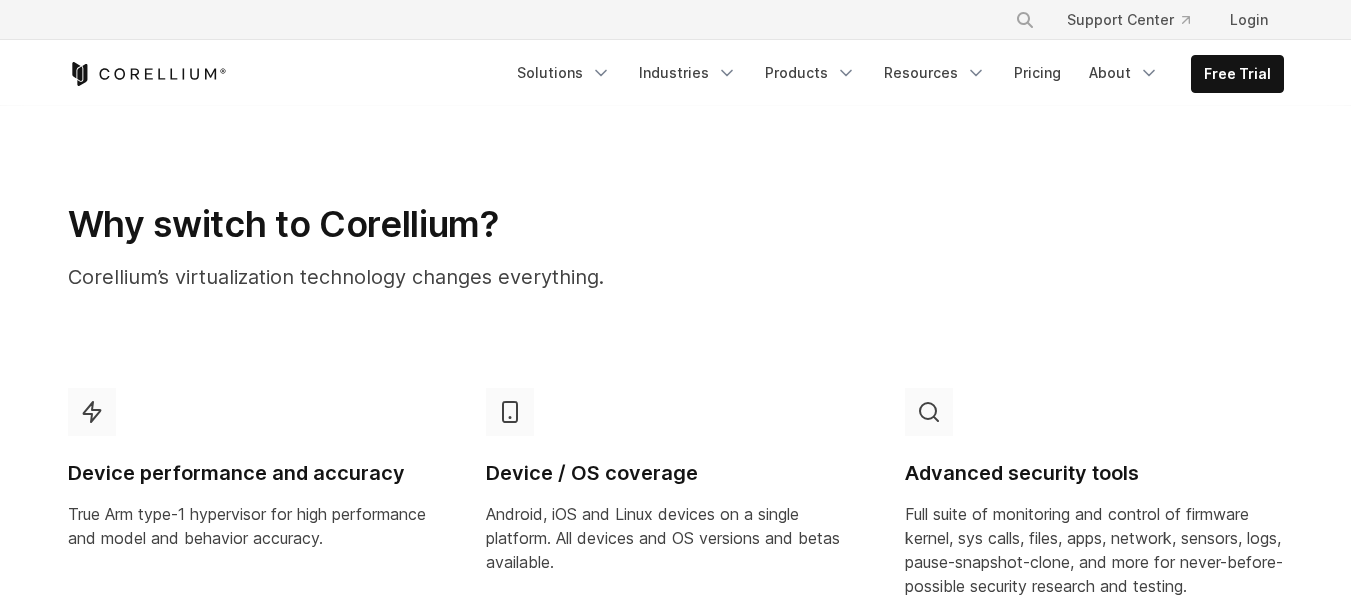 scroll, scrollTop: 1043, scrollLeft: 0, axis: vertical 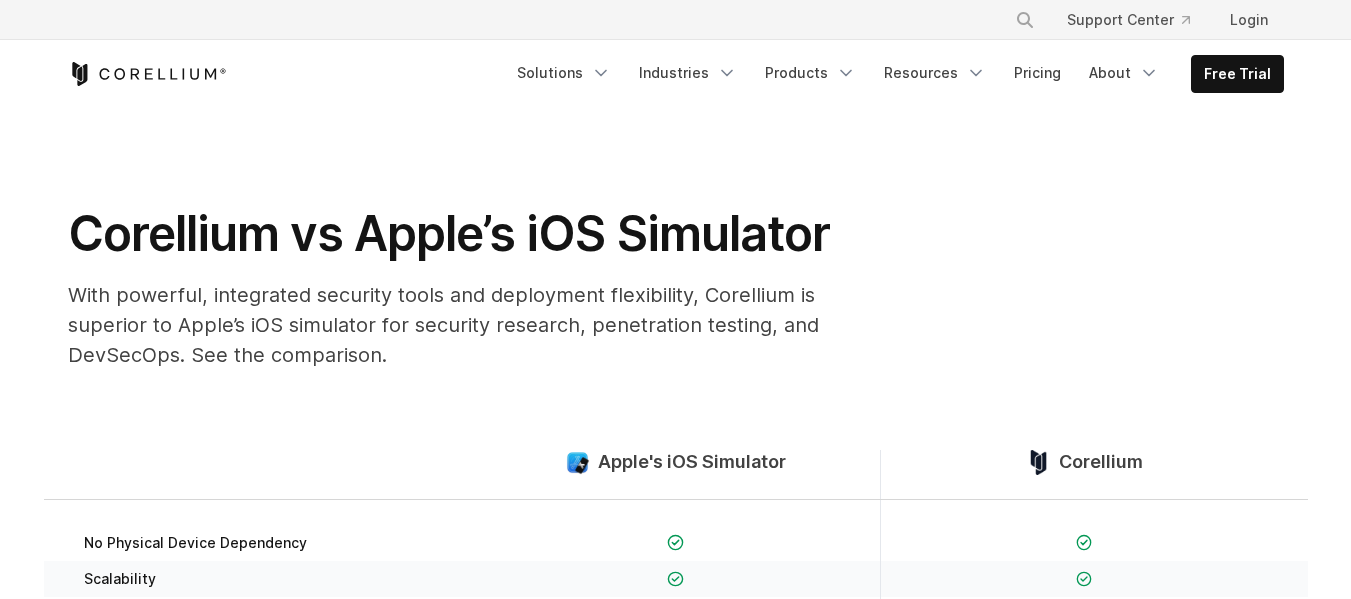 click on "This website stores cookies on your computer. These cookies are used to improve your website experience and provide more personalized services to you, both on this website and through other media. To find out more about the cookies we use, see our  Privacy Policy.
OK
×
Search our site...
Login" at bounding box center (675, 1578) 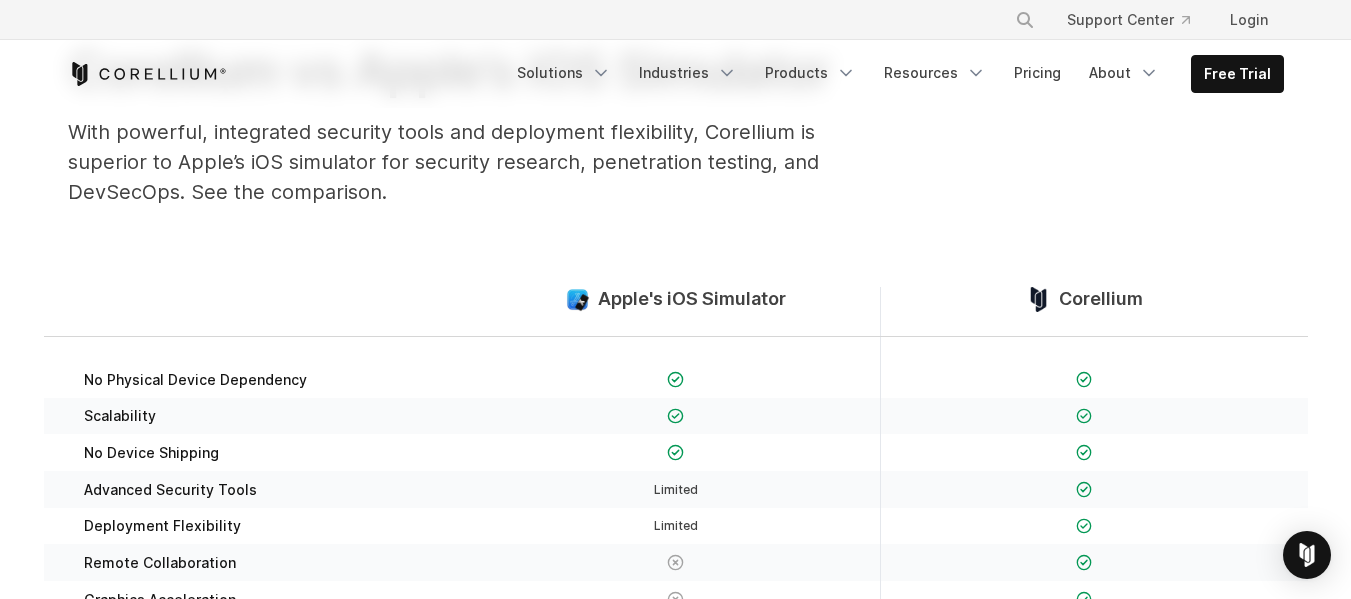 scroll, scrollTop: 185, scrollLeft: 0, axis: vertical 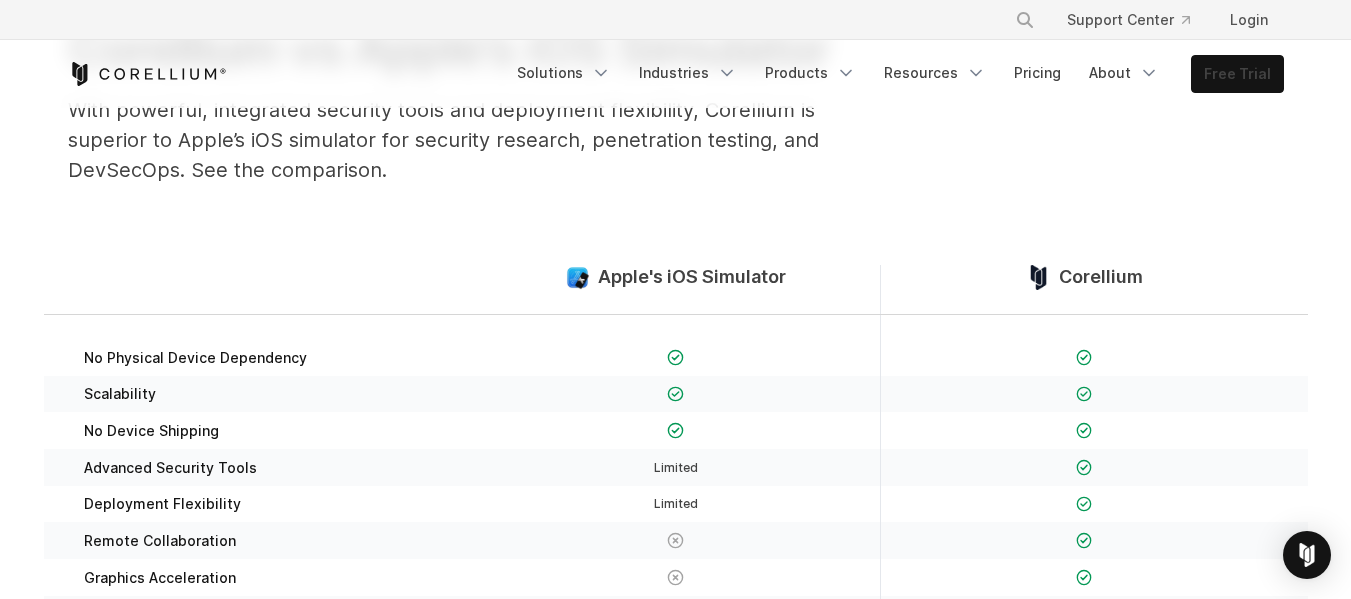 click on "Free Trial" at bounding box center [1237, 74] 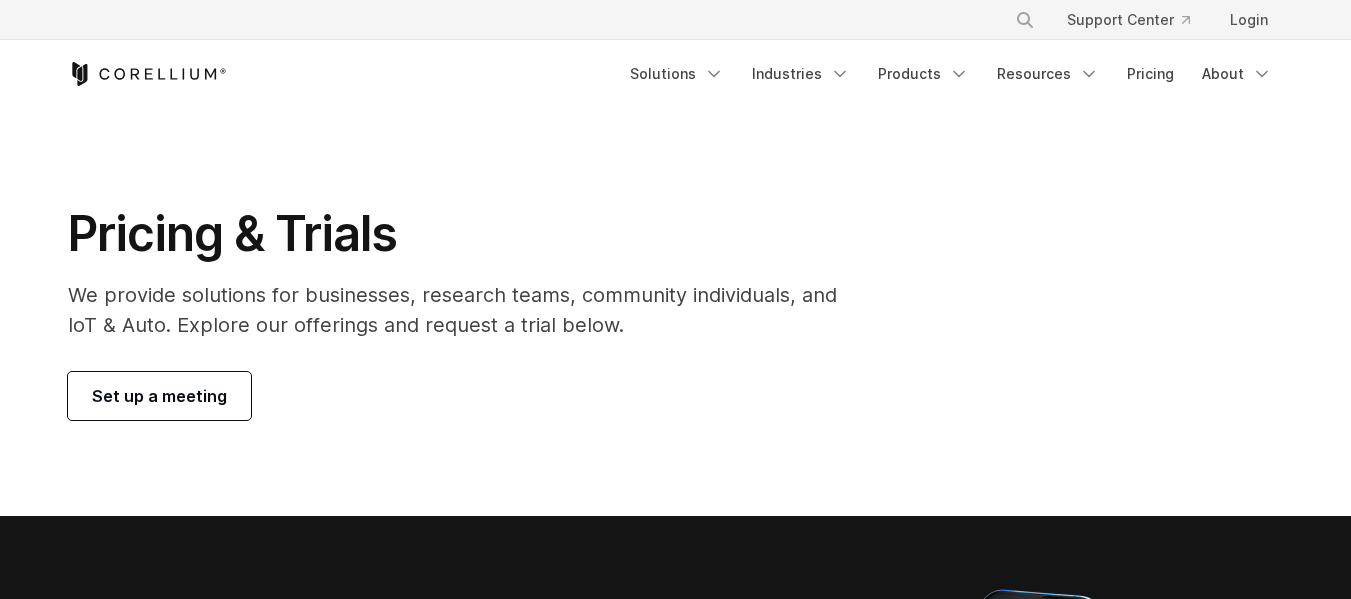 scroll, scrollTop: 0, scrollLeft: 0, axis: both 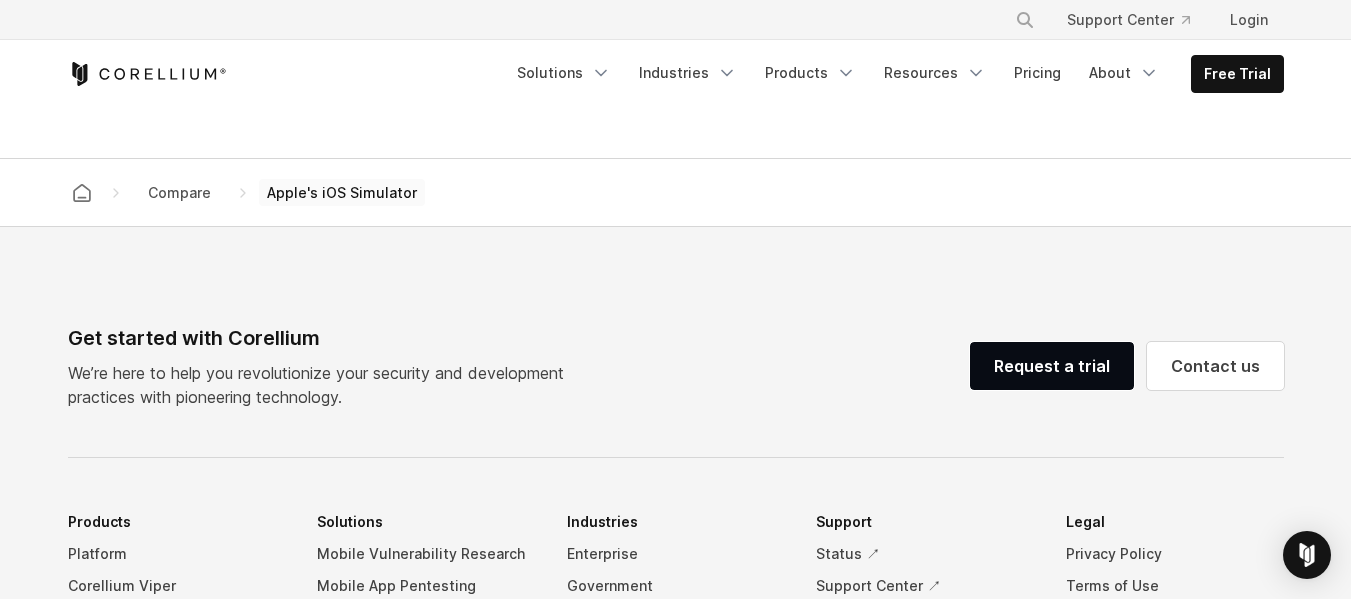 click on "Apple's iOS Simulator" at bounding box center [342, 193] 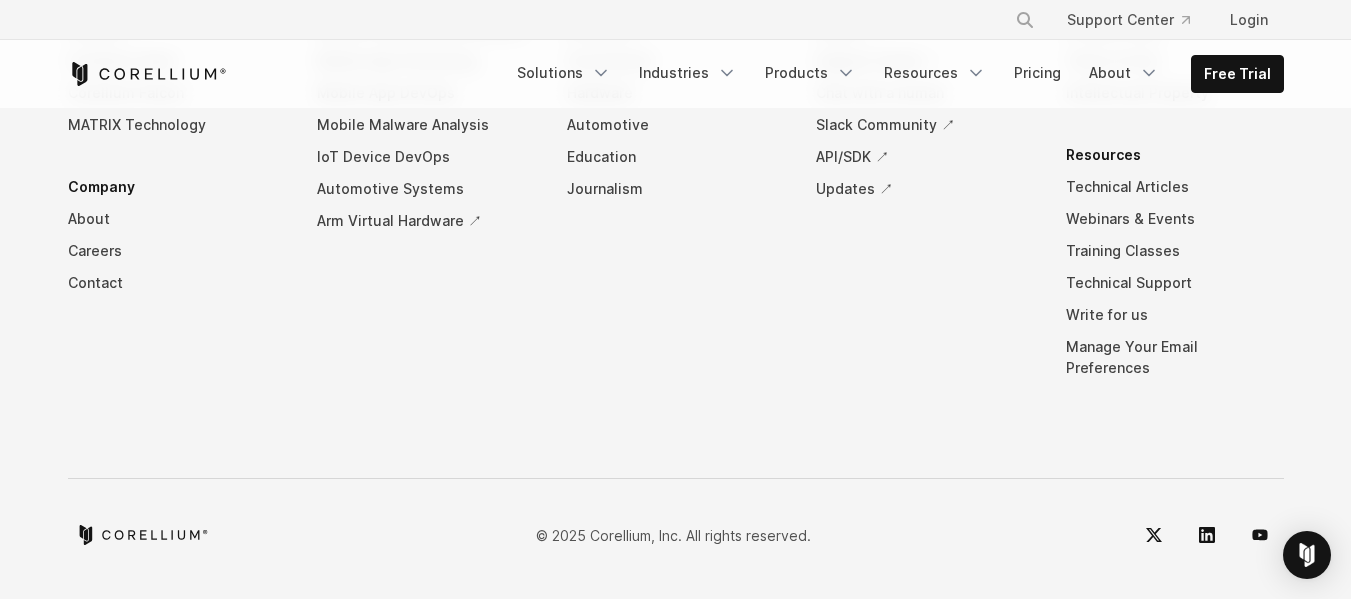 scroll, scrollTop: 2532, scrollLeft: 0, axis: vertical 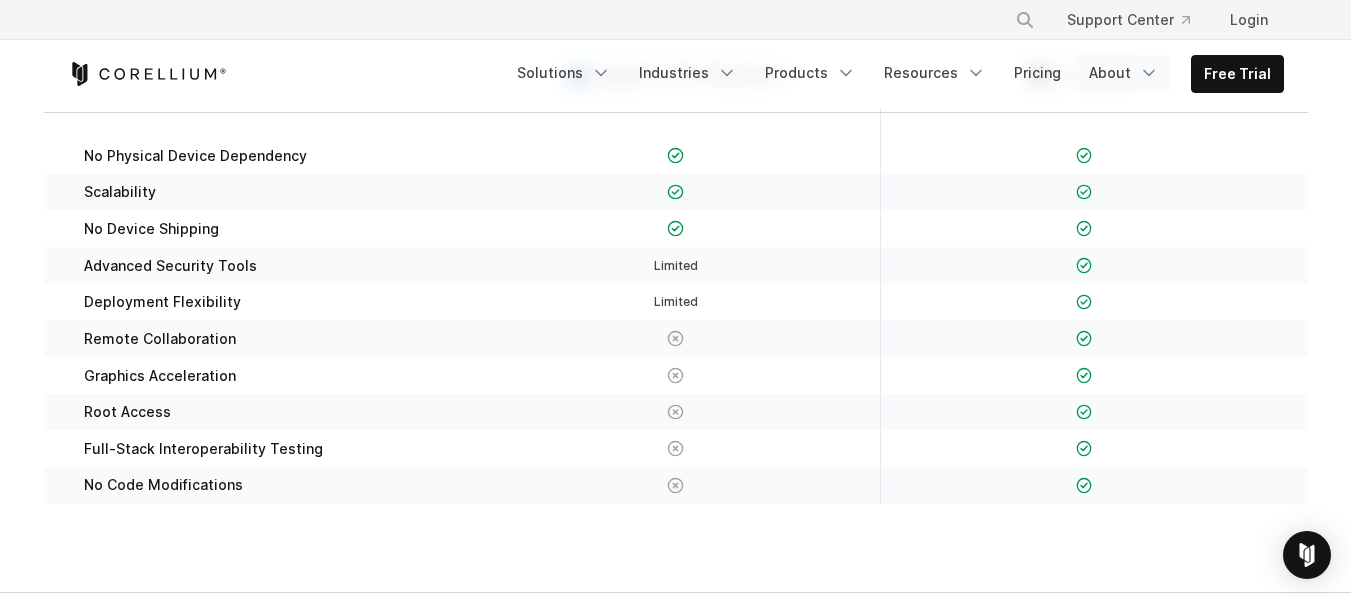 click 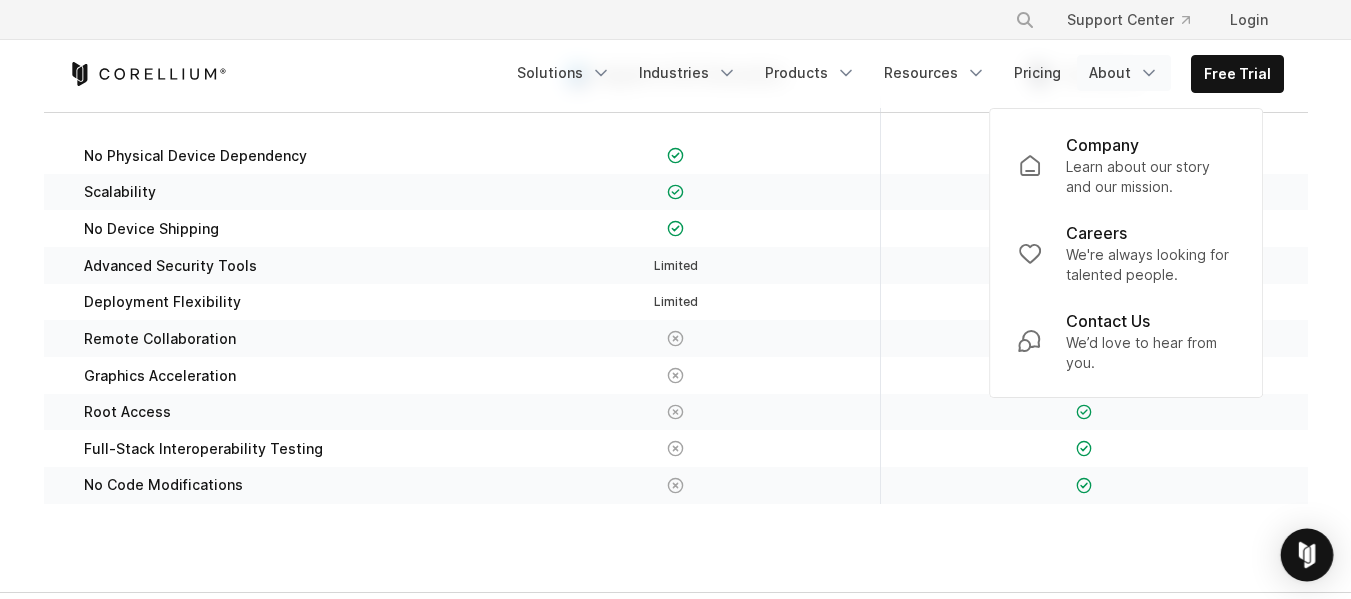 click at bounding box center (1307, 555) 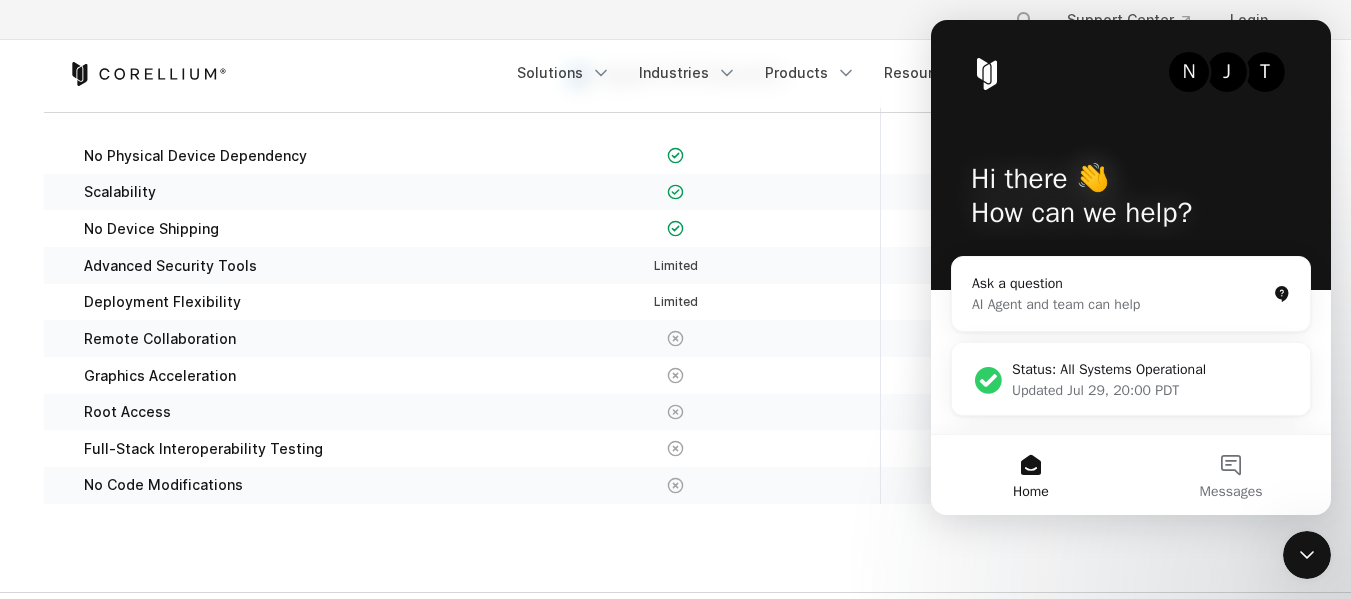 scroll, scrollTop: 0, scrollLeft: 0, axis: both 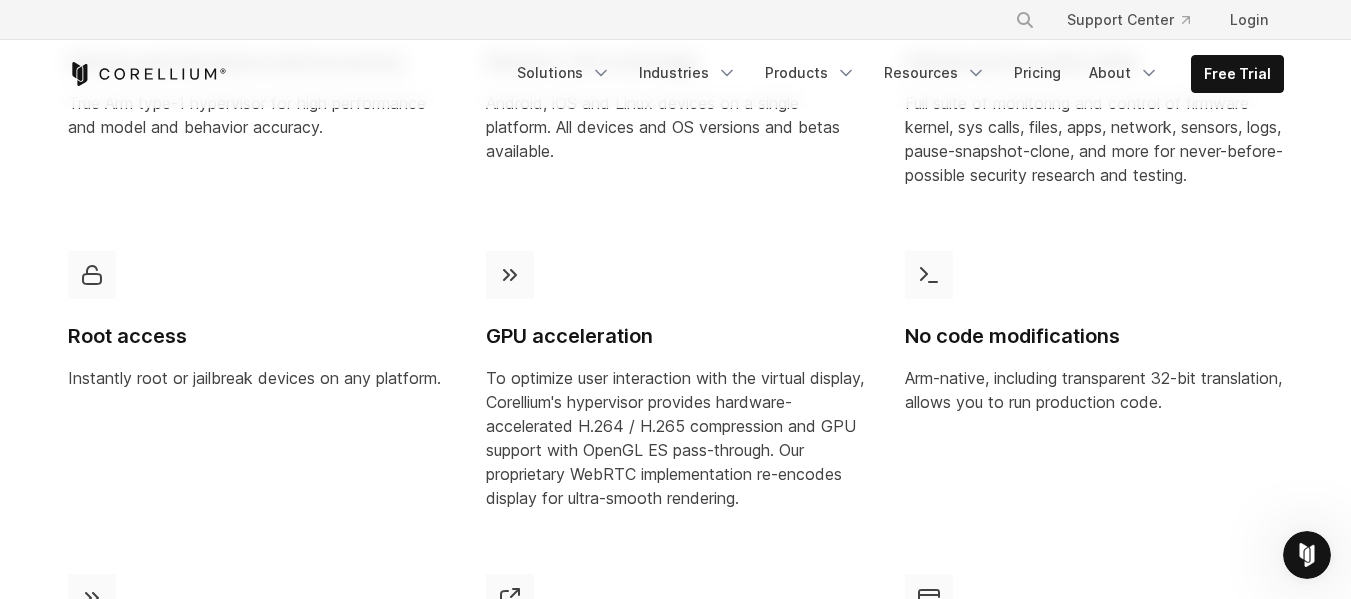 click 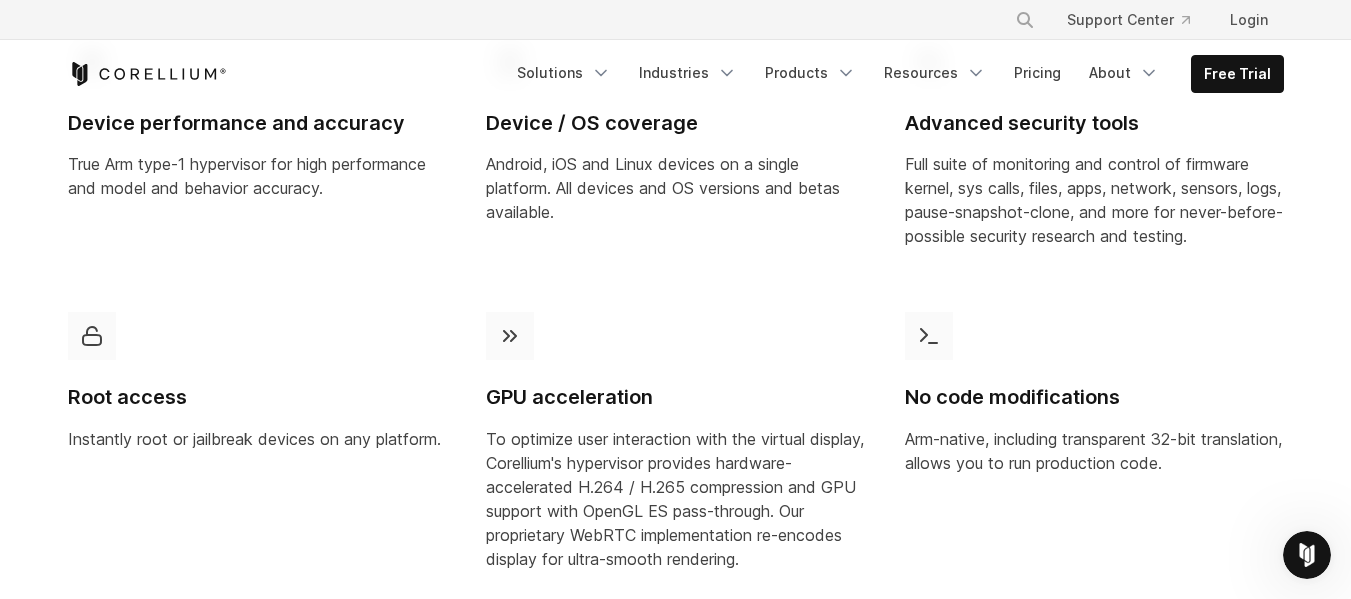 scroll, scrollTop: 1218, scrollLeft: 0, axis: vertical 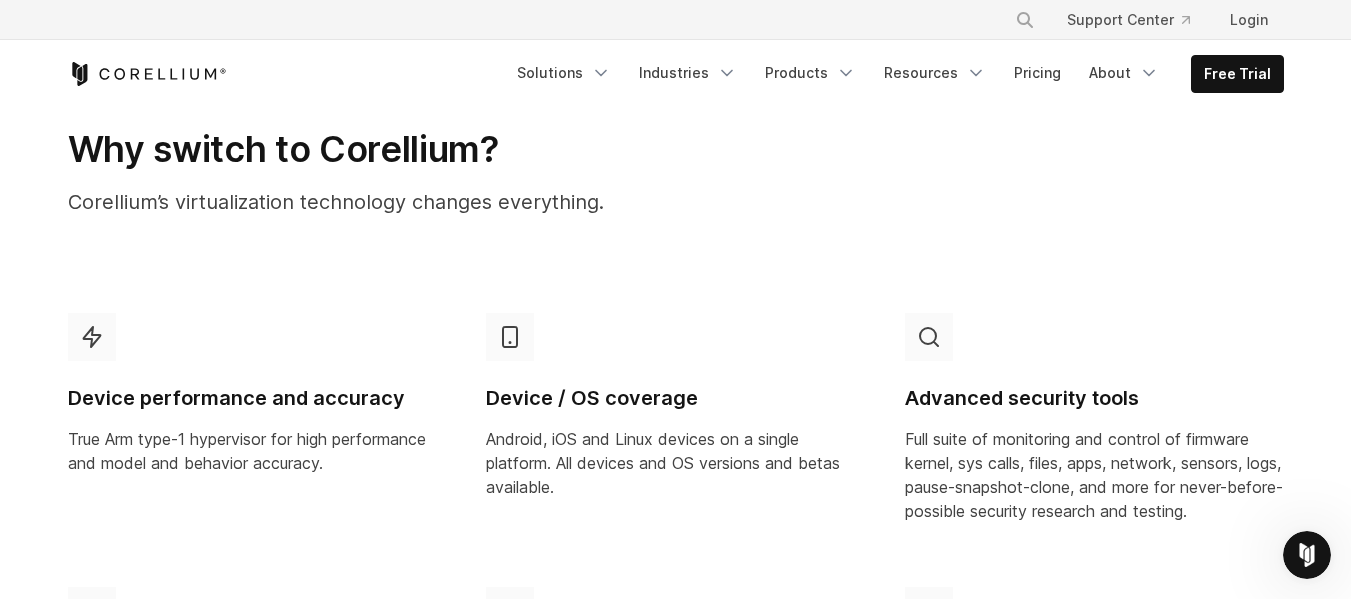 click at bounding box center (510, 337) 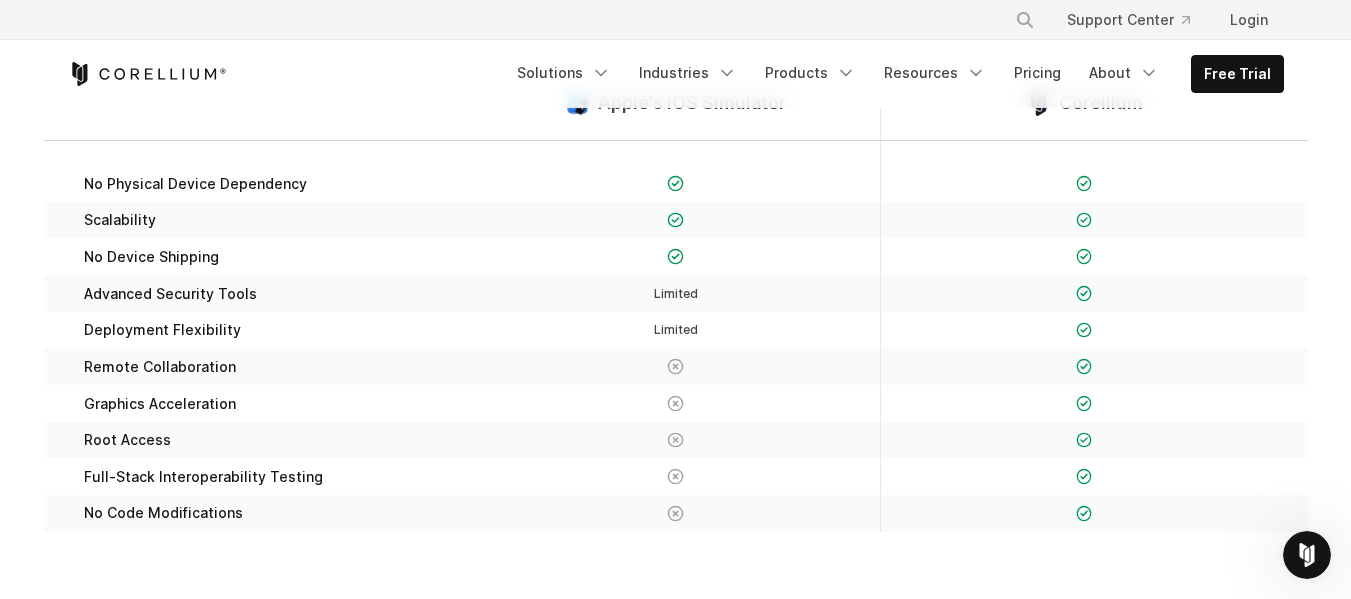 scroll, scrollTop: 320, scrollLeft: 0, axis: vertical 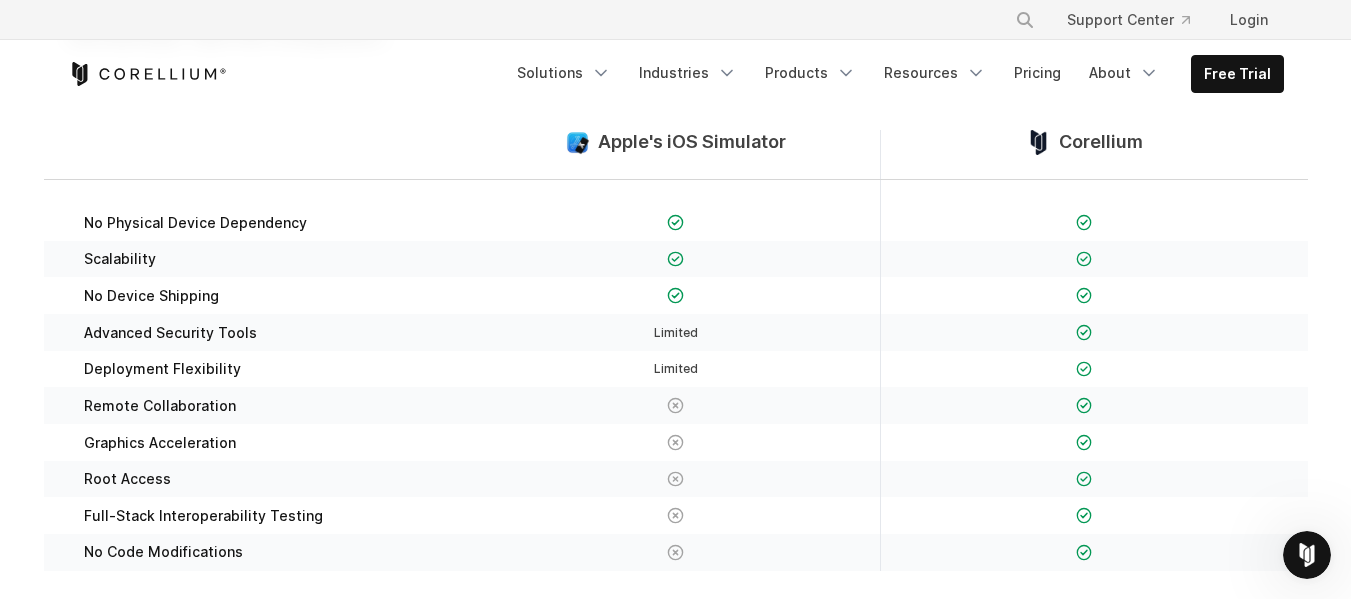 click on "Apple's iOS Simulator" at bounding box center [692, 142] 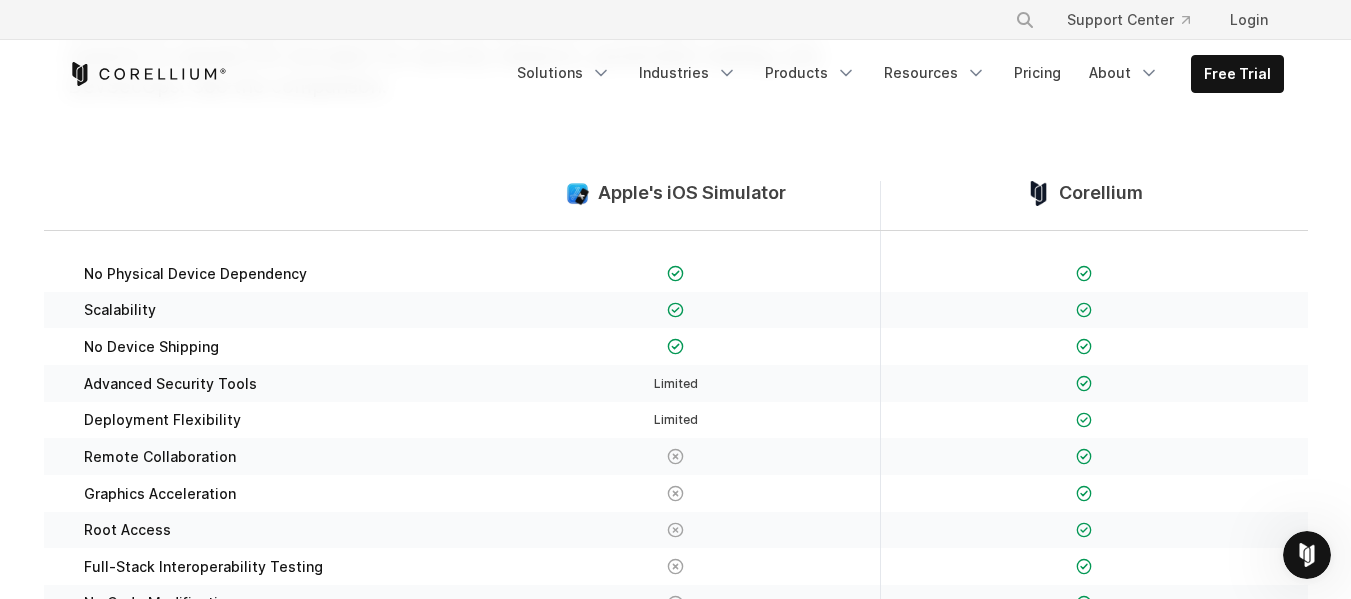 scroll, scrollTop: 0, scrollLeft: 0, axis: both 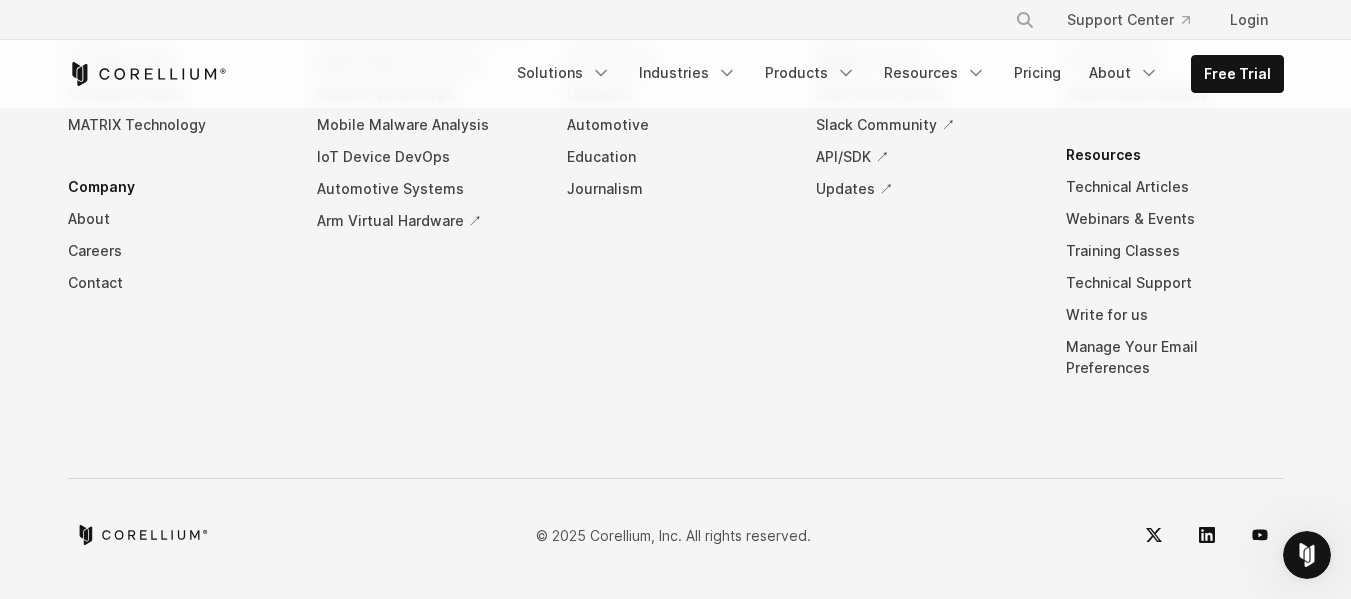 drag, startPoint x: 1347, startPoint y: 544, endPoint x: 1350, endPoint y: 517, distance: 27.166155 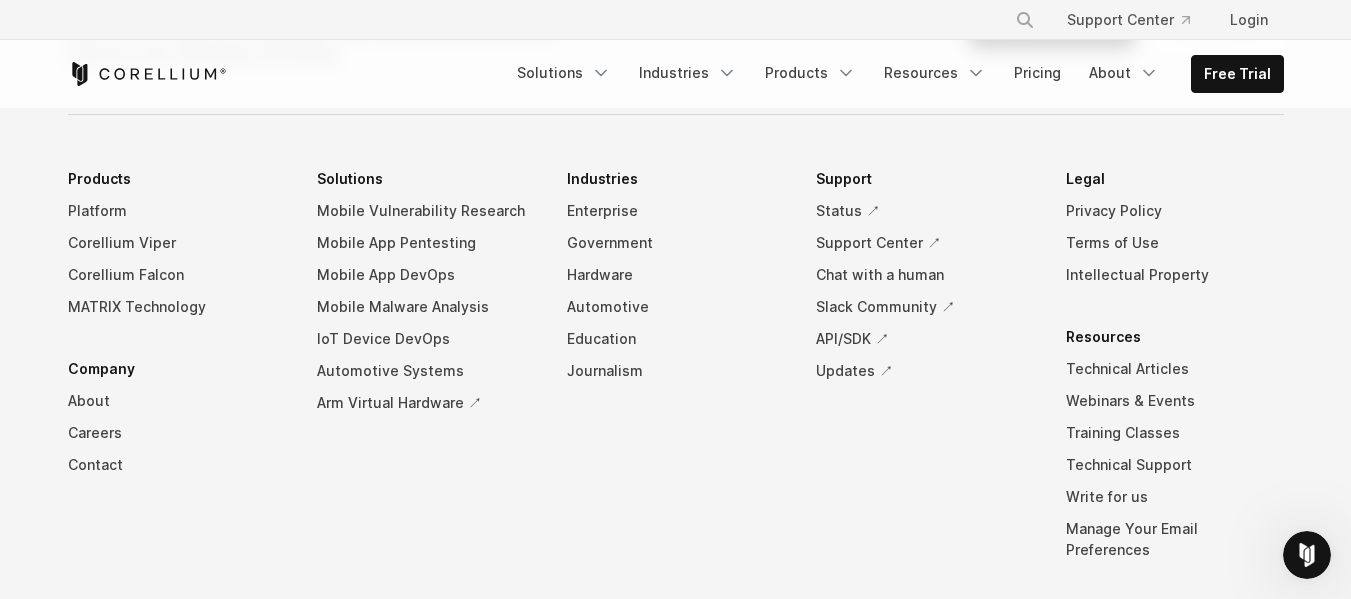 scroll, scrollTop: 2364, scrollLeft: 0, axis: vertical 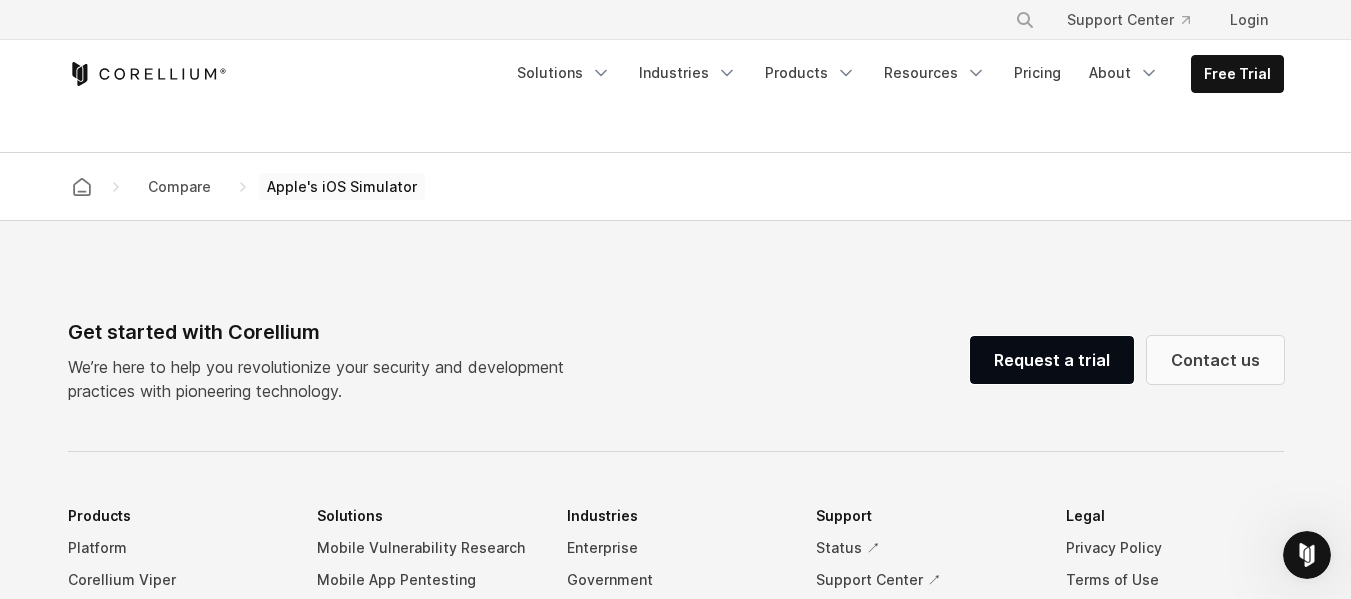 click on "Contact us" at bounding box center (1215, 360) 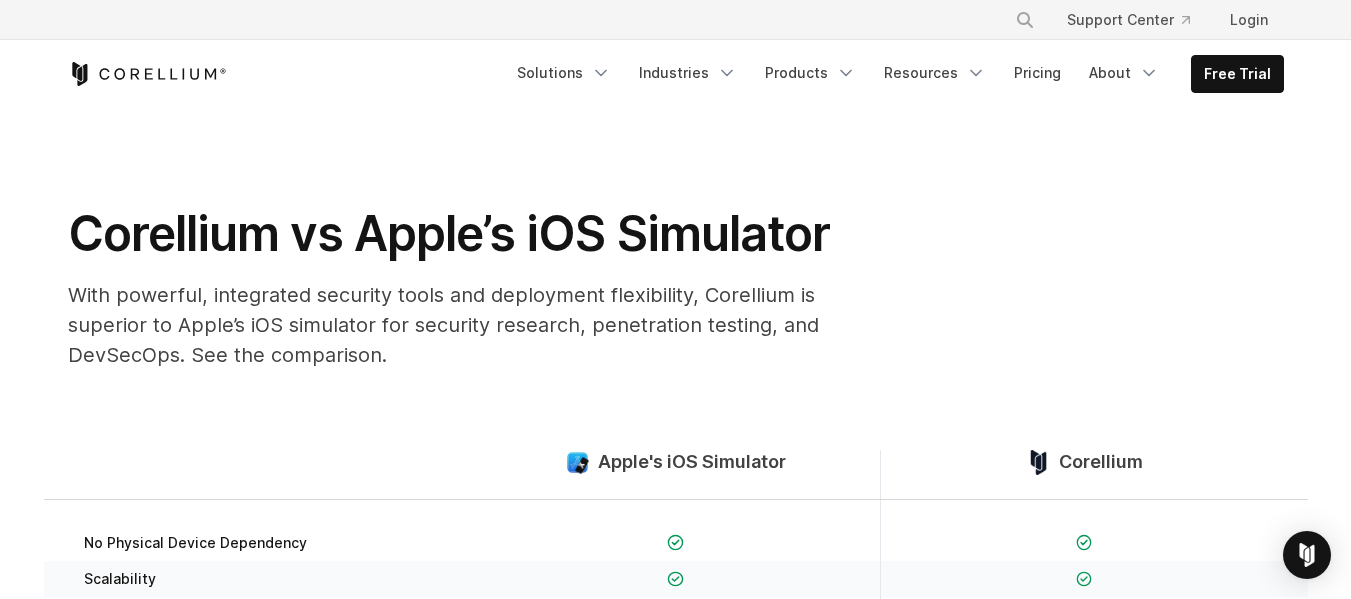 scroll, scrollTop: 2038, scrollLeft: 0, axis: vertical 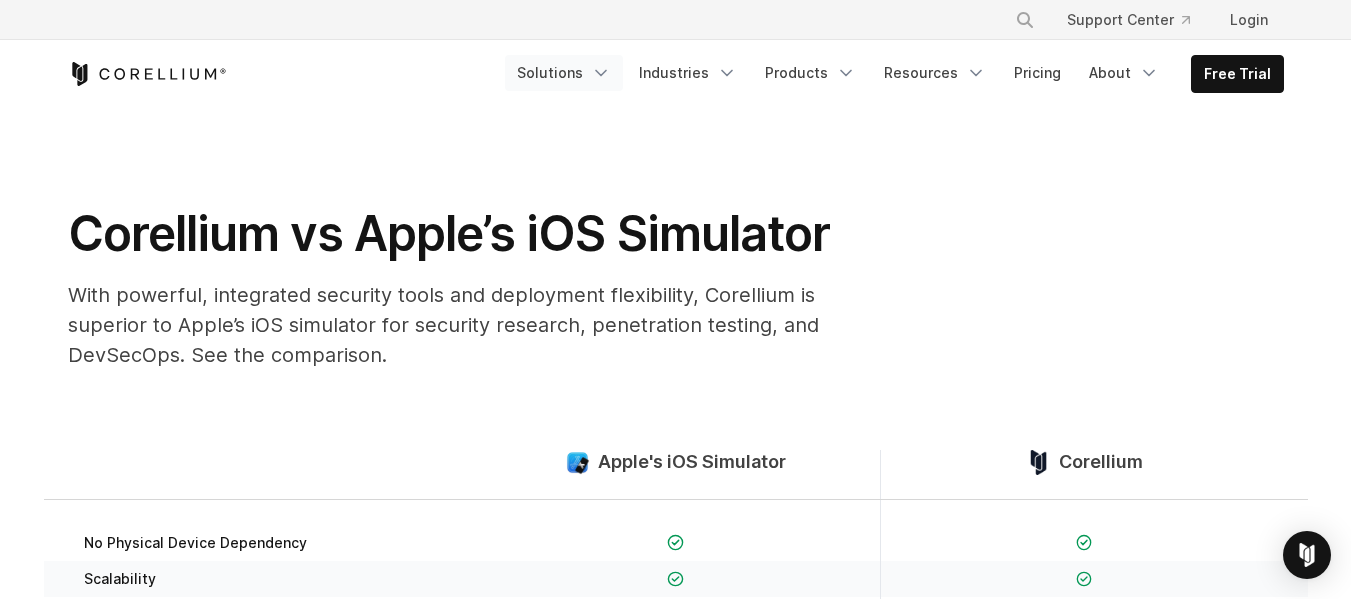 click 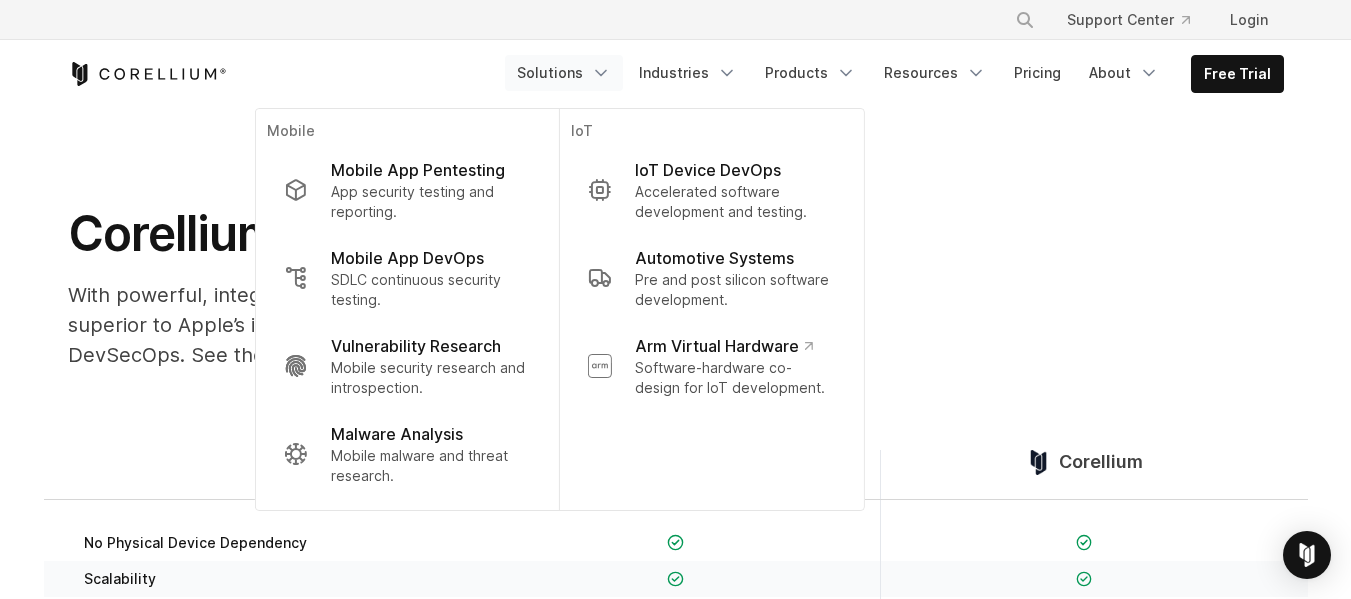 click on "Corellium vs Apple’s iOS Simulator
With powerful, integrated security tools and deployment flexibility, Corellium is superior to Apple’s iOS simulator for security research, penetration testing, and DevSecOps. See the comparison." at bounding box center [676, 295] 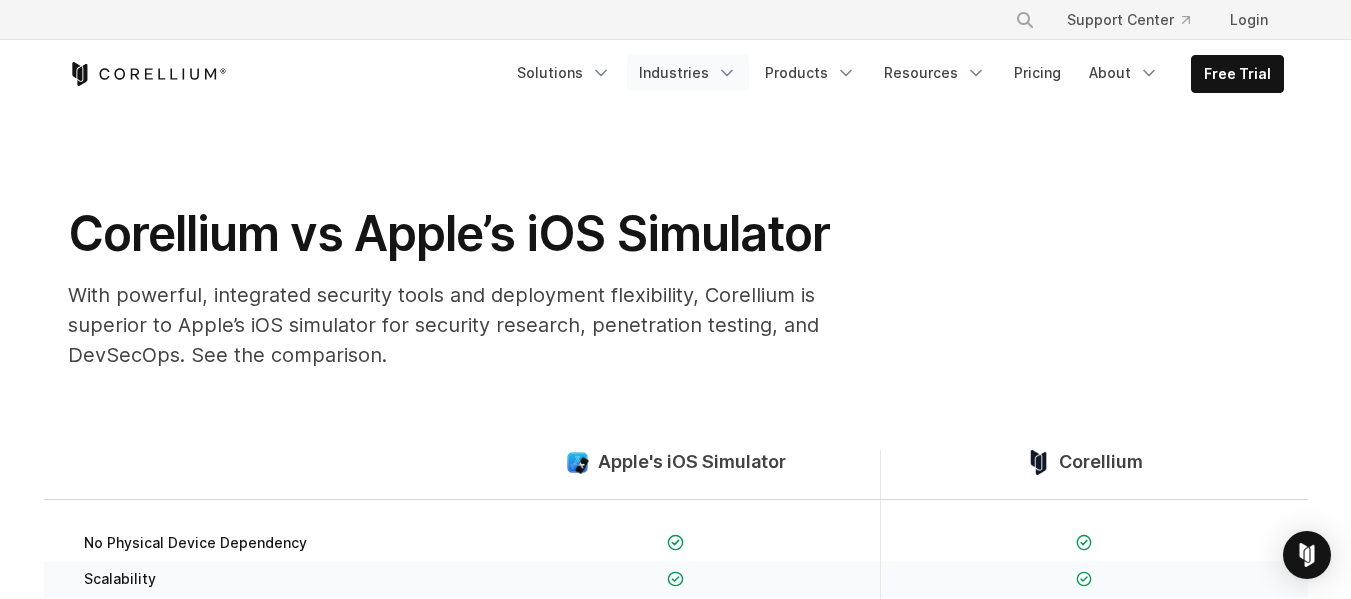 click 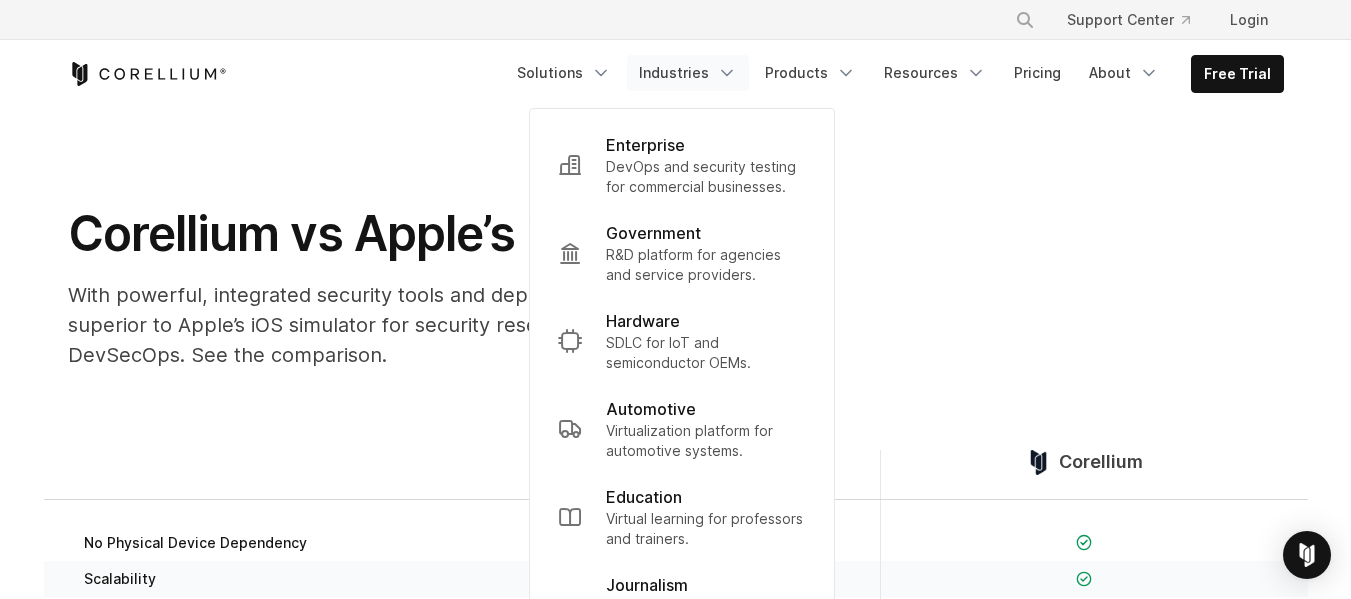 click on "Corellium vs Apple’s iOS Simulator
With powerful, integrated security tools and deployment flexibility, Corellium is superior to Apple’s iOS simulator for security research, penetration testing, and DevSecOps. See the comparison." at bounding box center (675, 247) 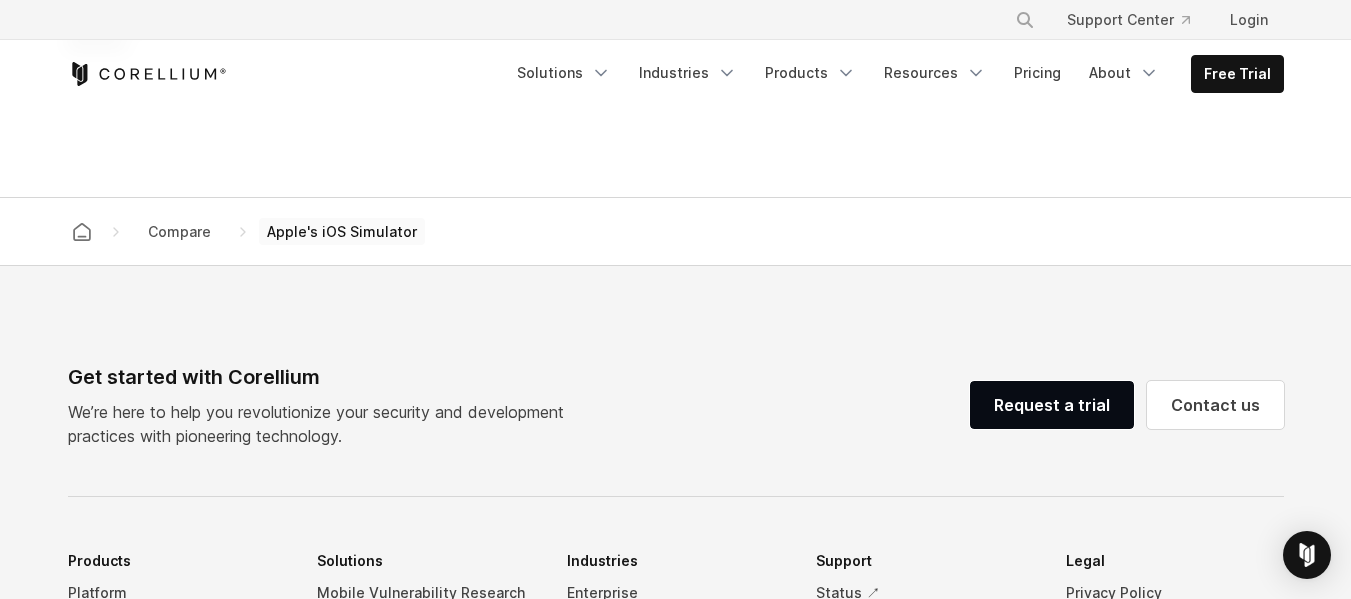 scroll, scrollTop: 2004, scrollLeft: 0, axis: vertical 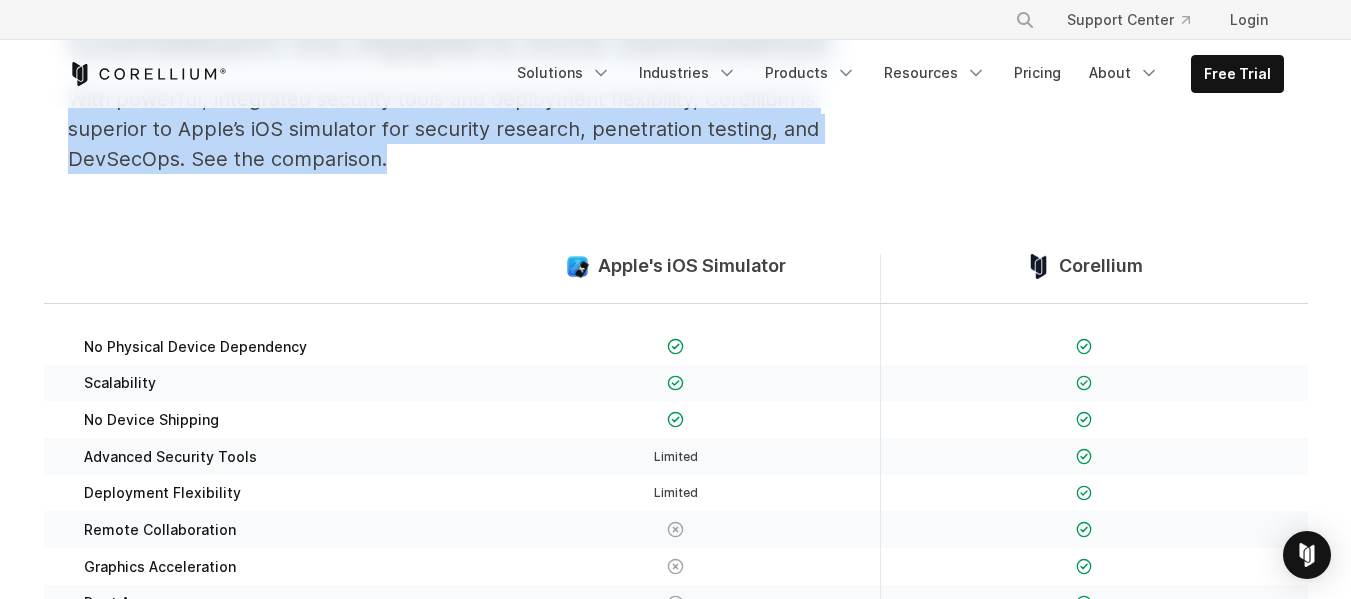 drag, startPoint x: 1350, startPoint y: 147, endPoint x: 1346, endPoint y: 80, distance: 67.11929 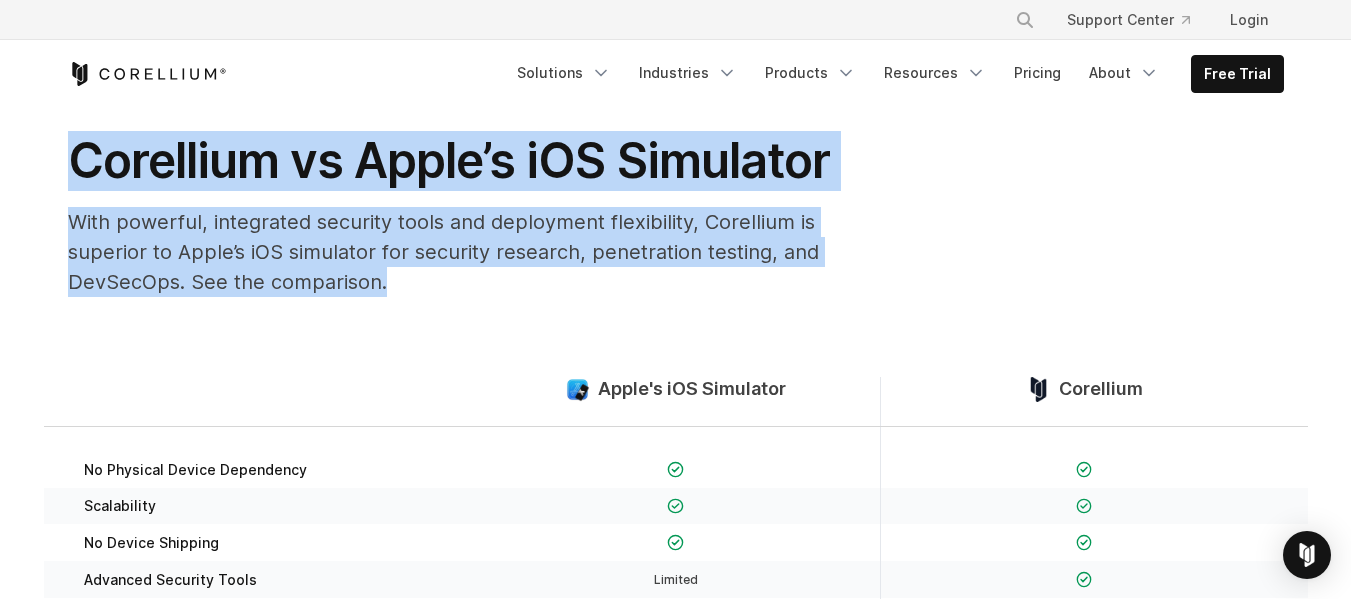 scroll, scrollTop: 0, scrollLeft: 0, axis: both 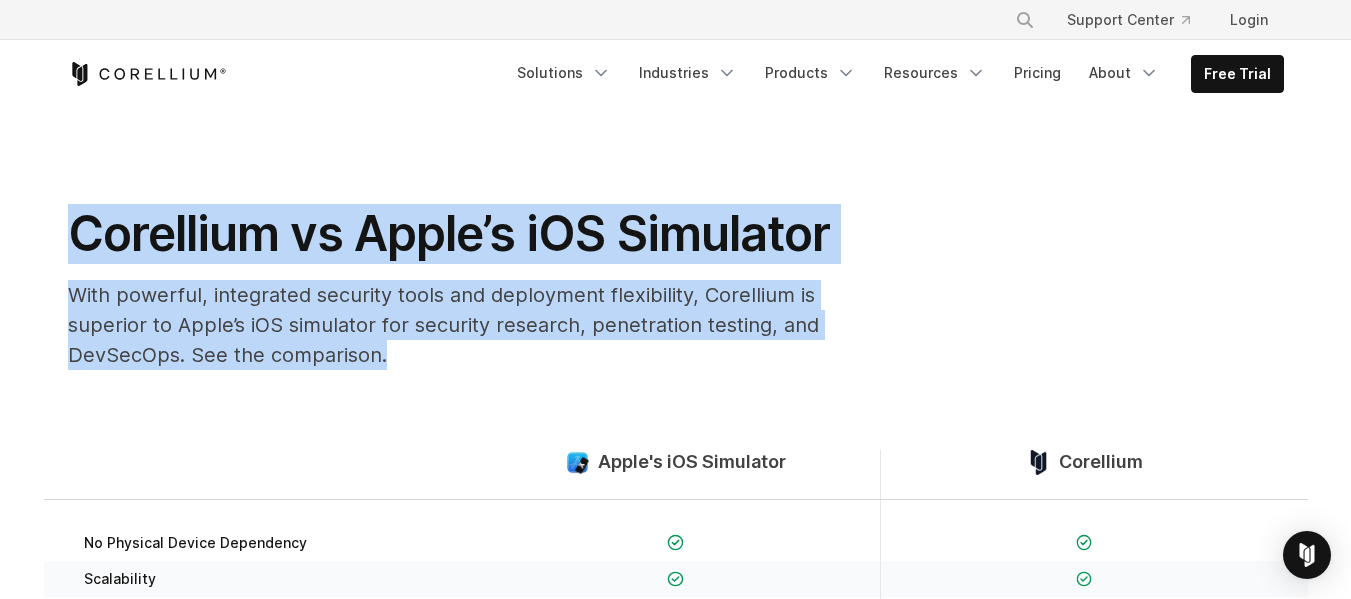 click on "Corellium vs Apple’s iOS Simulator
With powerful, integrated security tools and deployment flexibility, Corellium is superior to Apple’s iOS simulator for security research, penetration testing, and DevSecOps. See the comparison." at bounding box center [675, 247] 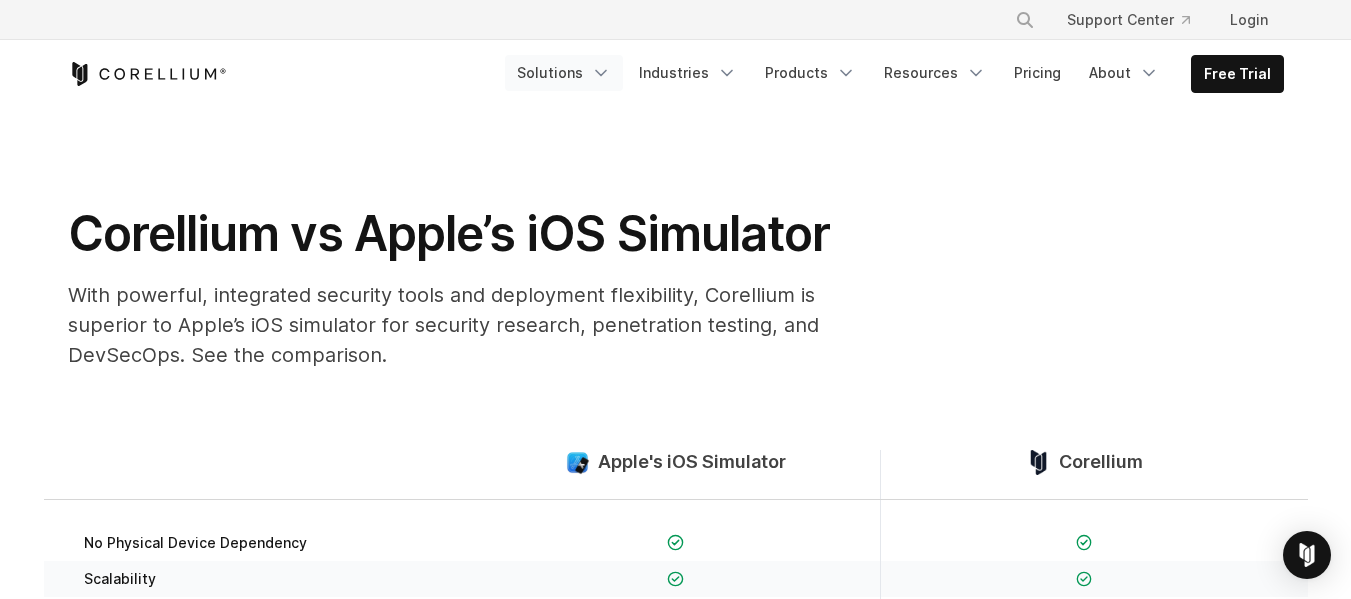 click 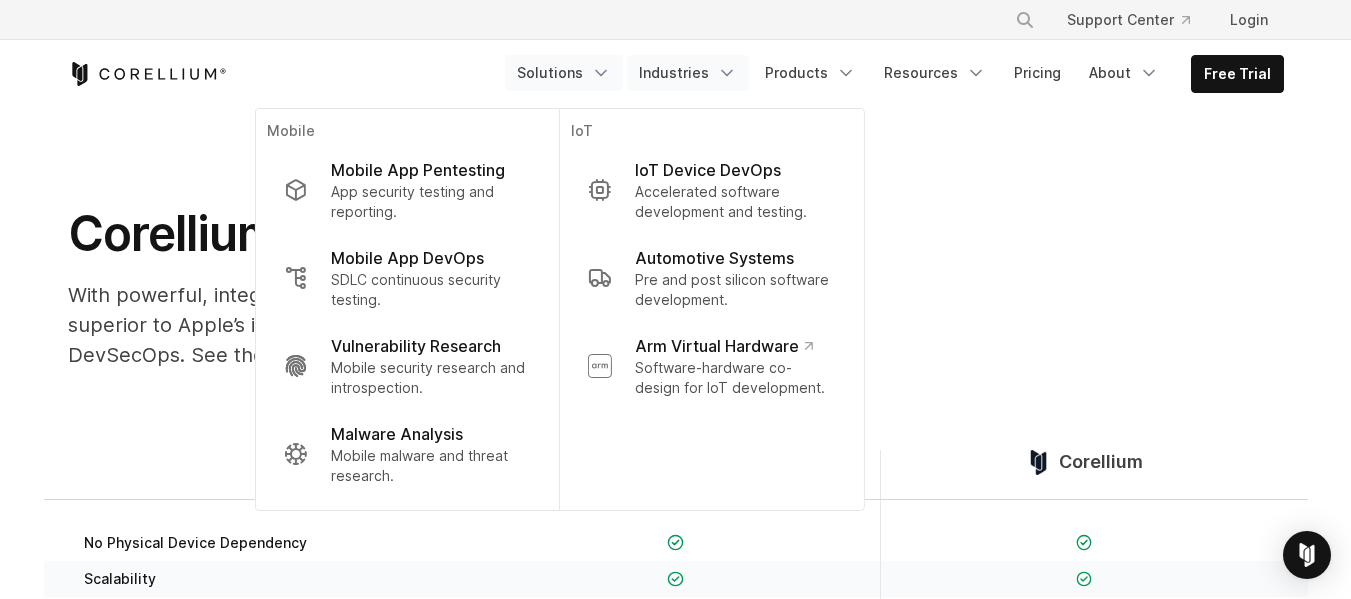 click 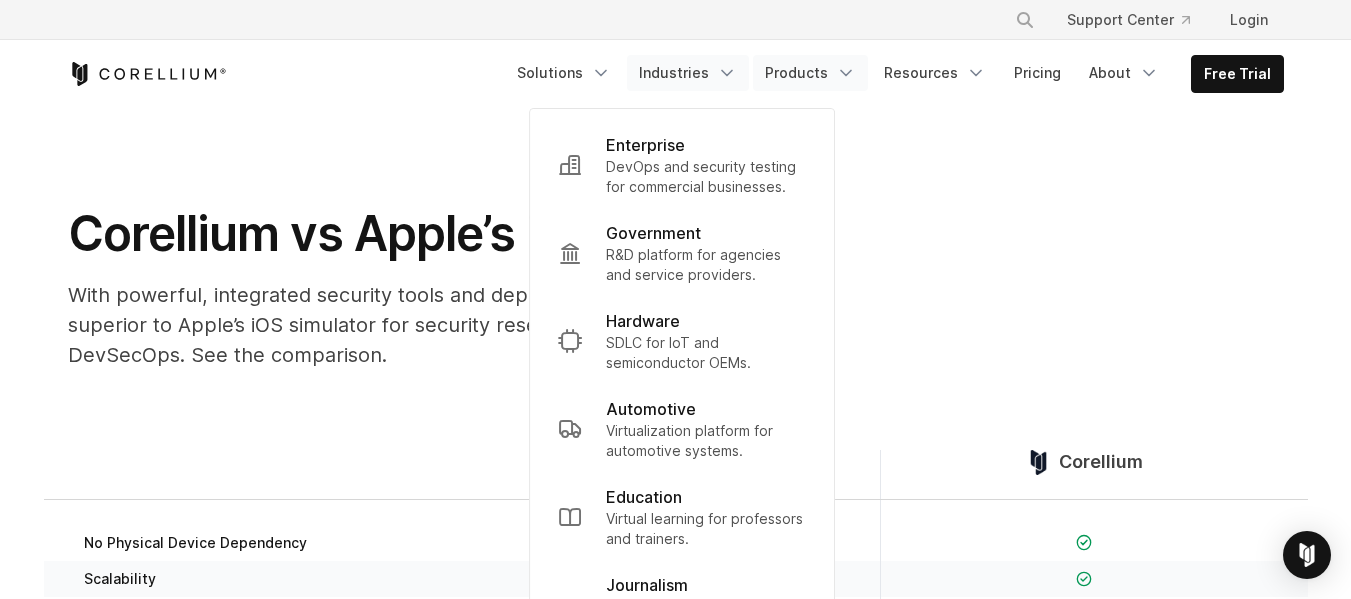 click on "Products" at bounding box center (810, 73) 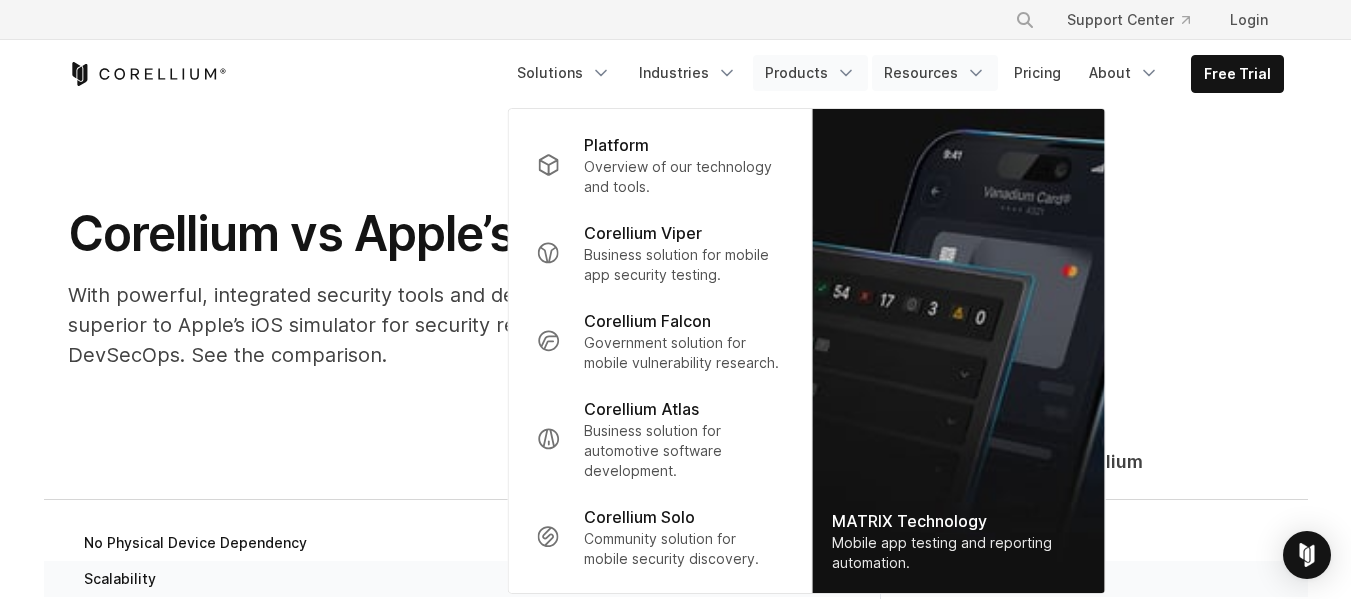 click 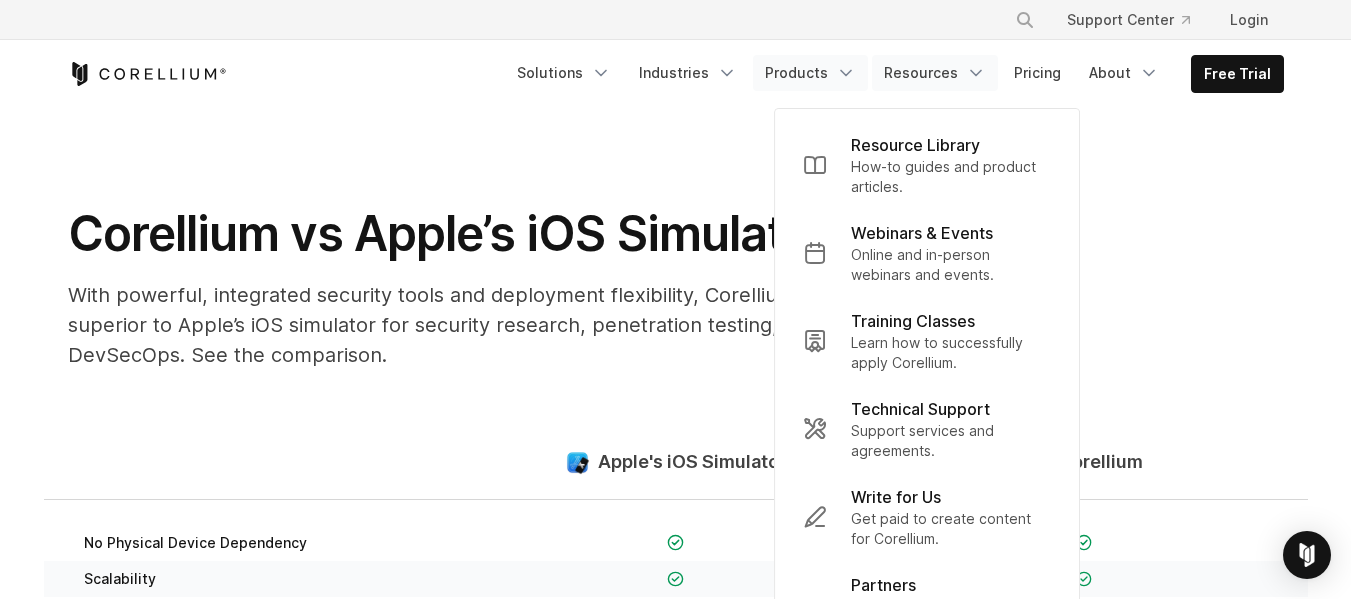 click on "Products" at bounding box center [810, 73] 